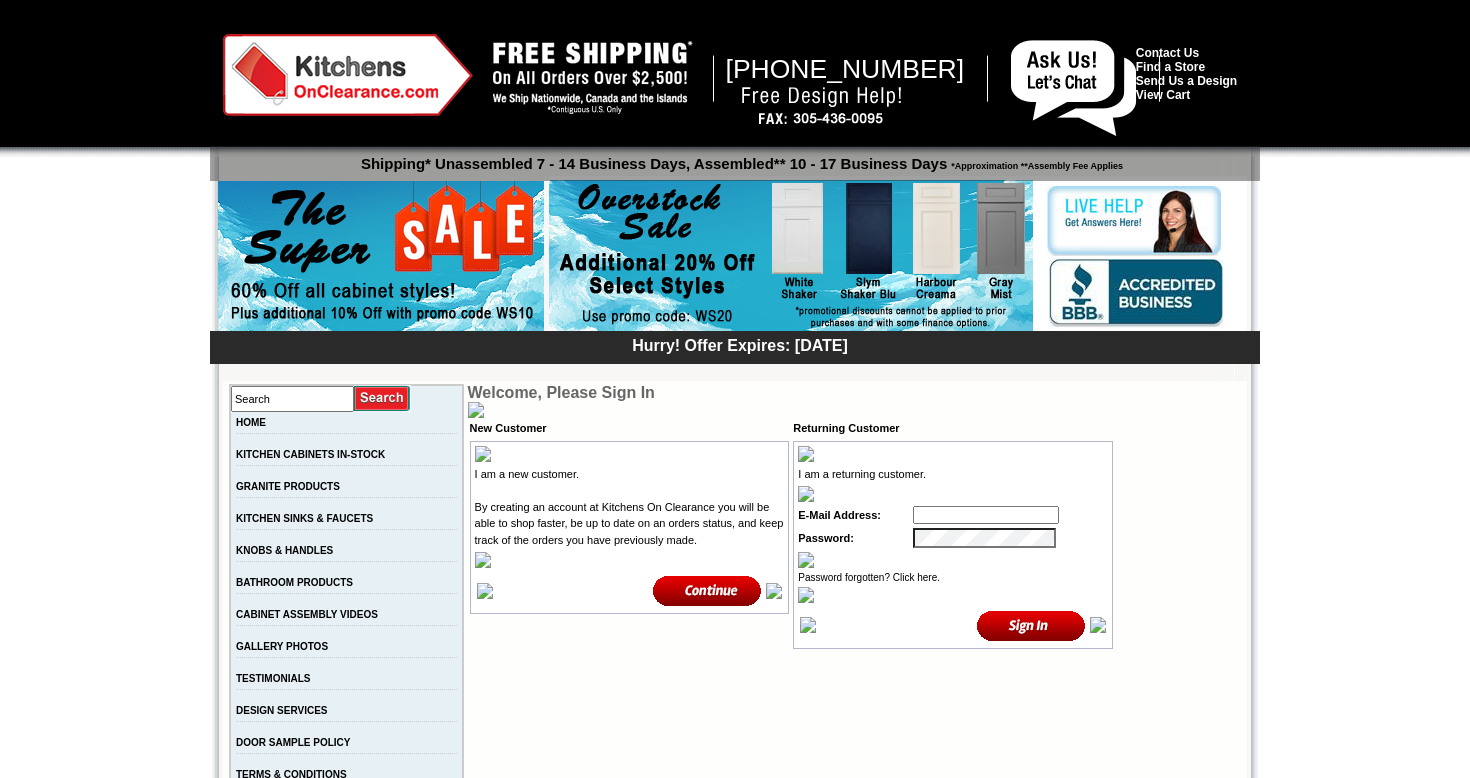 scroll, scrollTop: 0, scrollLeft: 0, axis: both 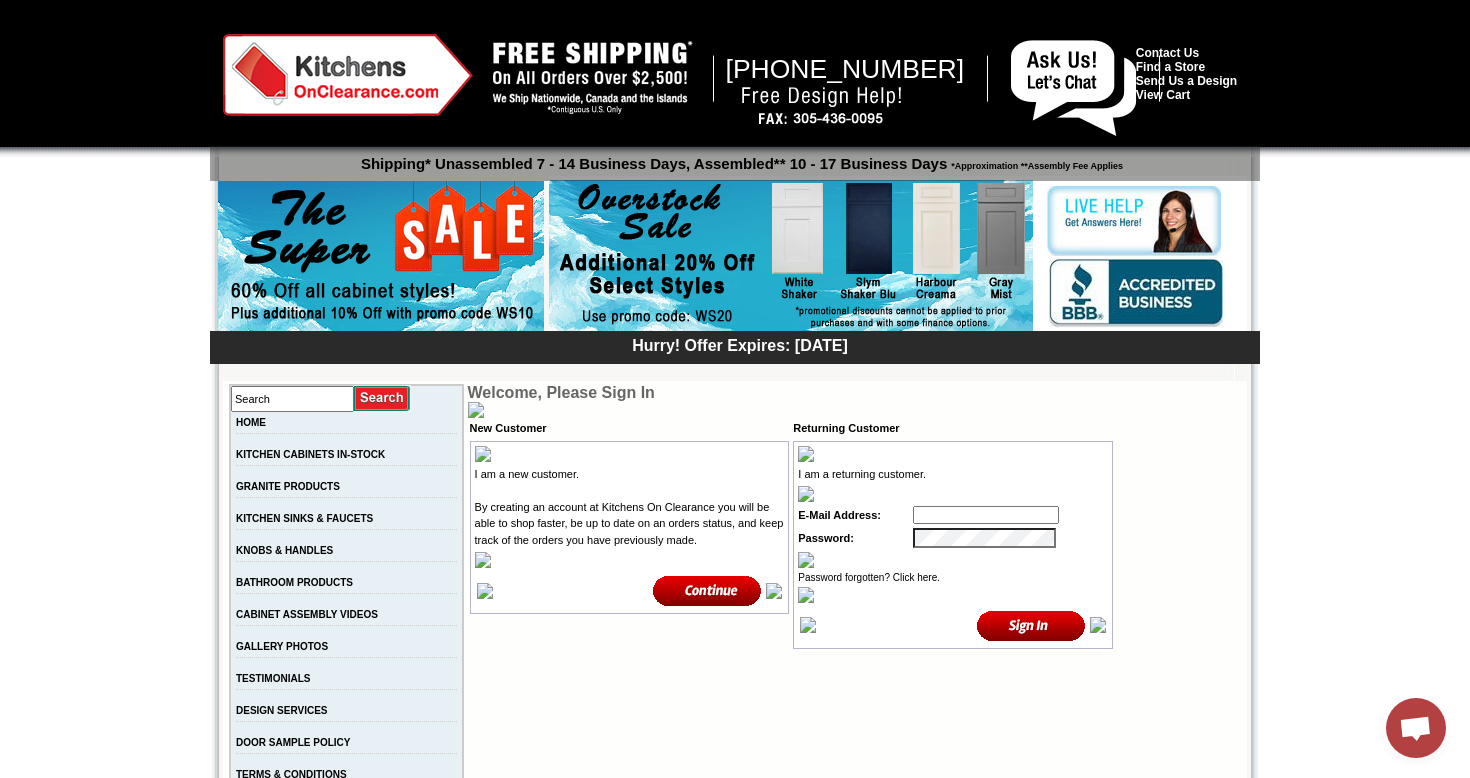 type on "[EMAIL_ADDRESS][DOMAIN_NAME]" 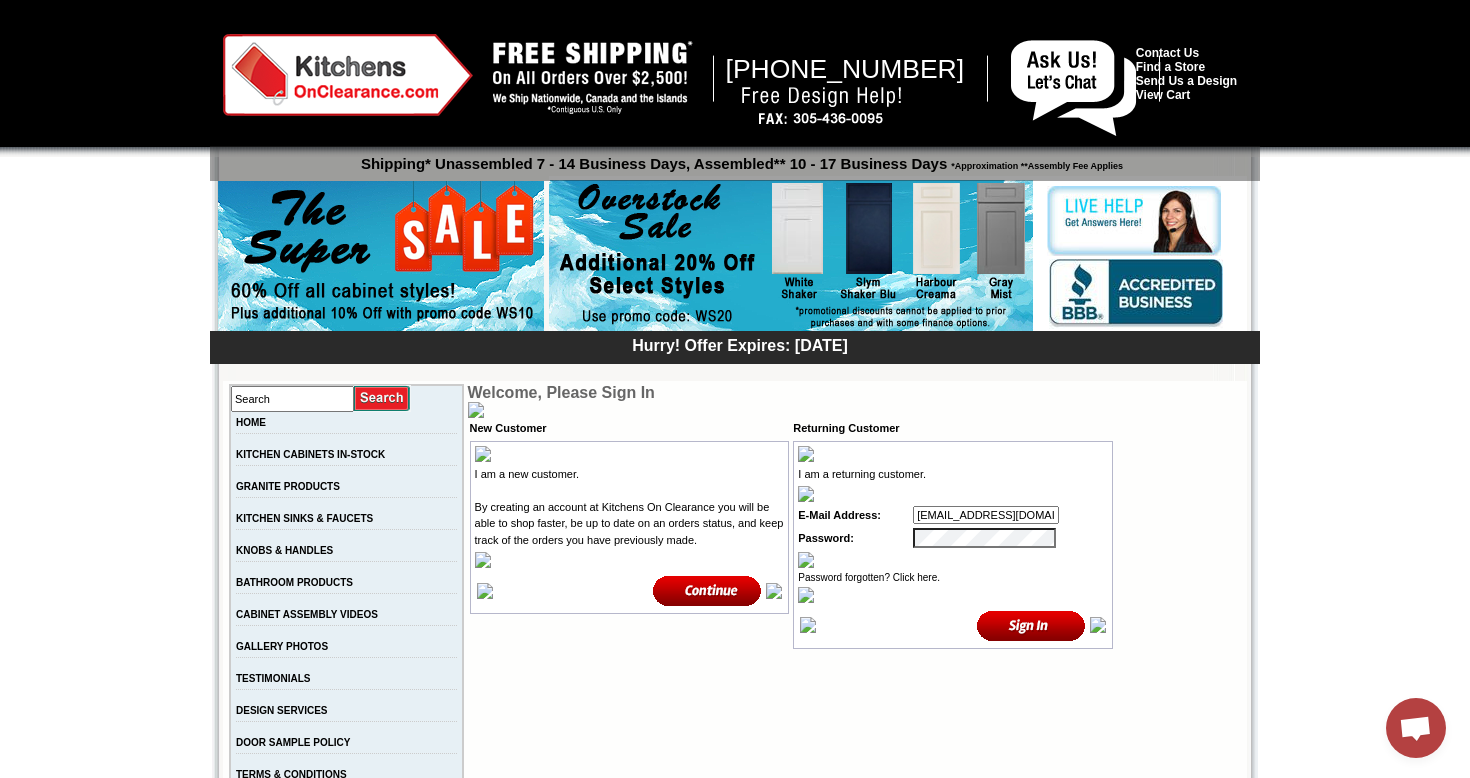 click at bounding box center [1031, 625] 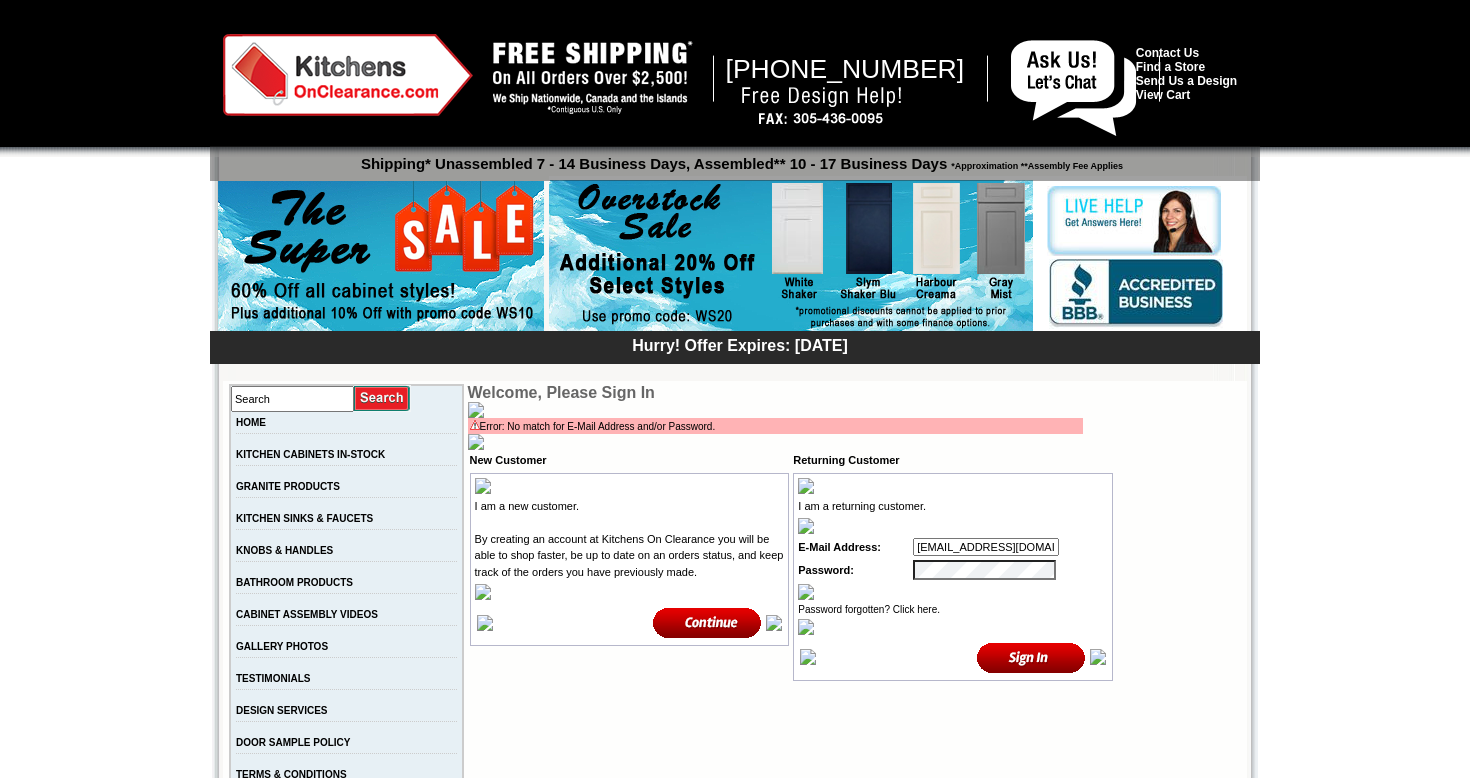 scroll, scrollTop: 0, scrollLeft: 0, axis: both 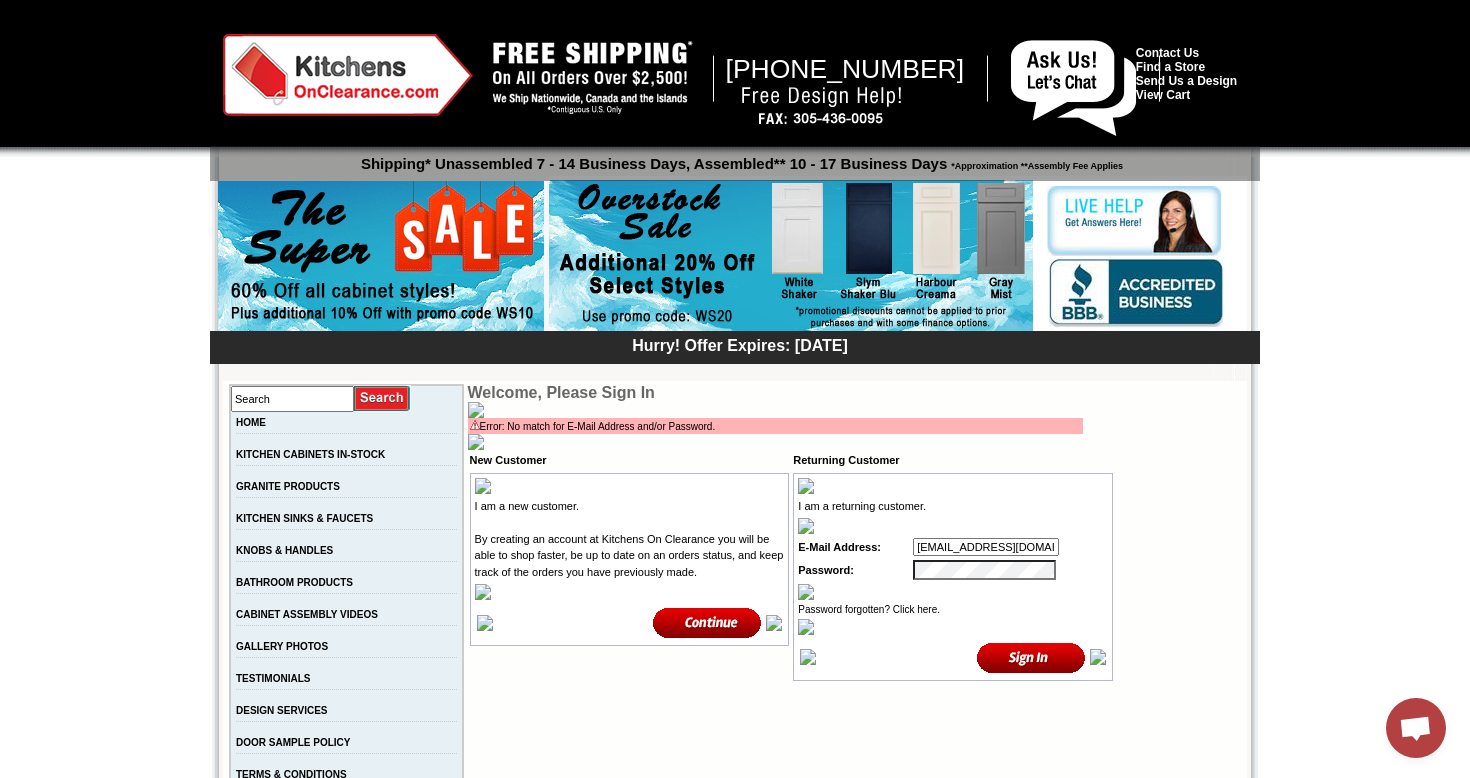 click at bounding box center (1031, 657) 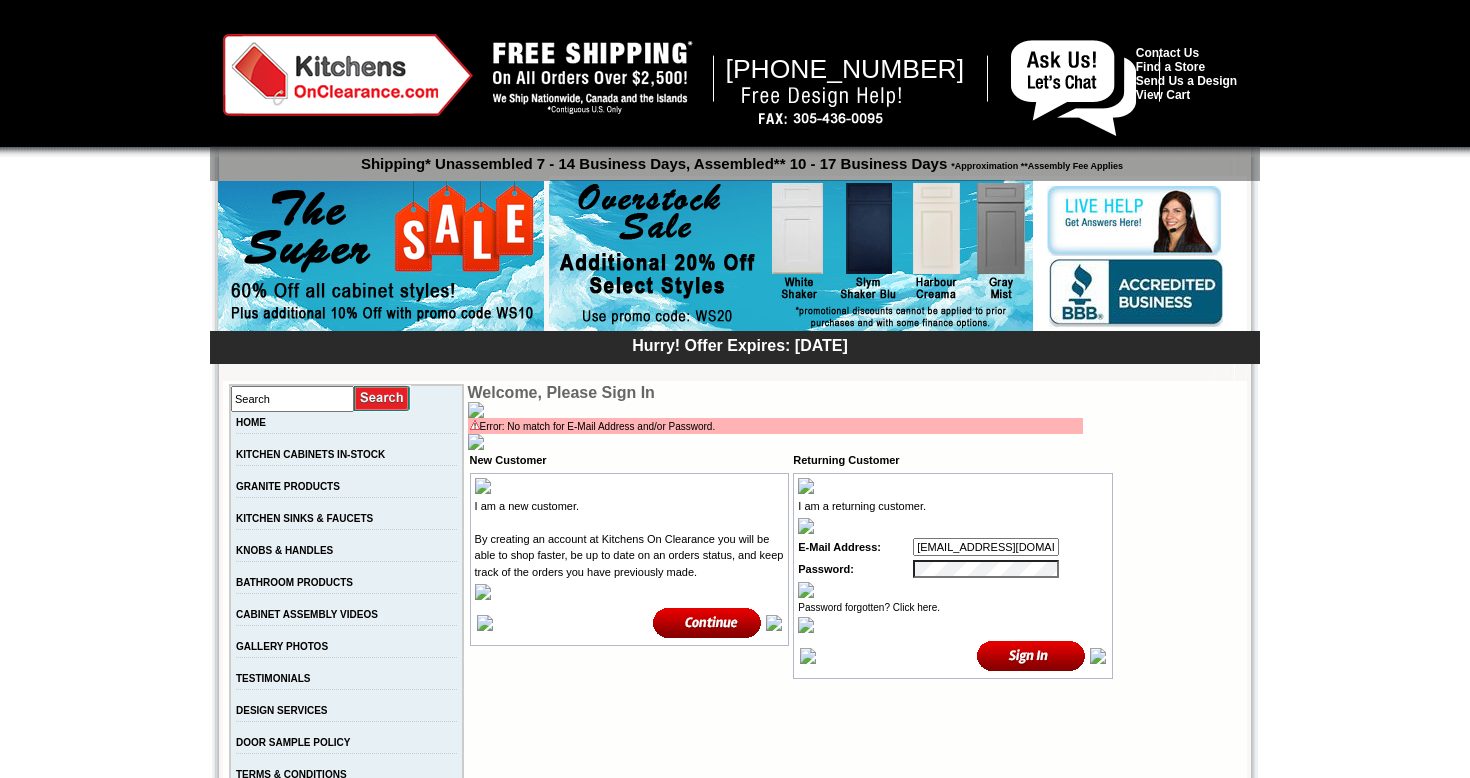 scroll, scrollTop: 0, scrollLeft: 0, axis: both 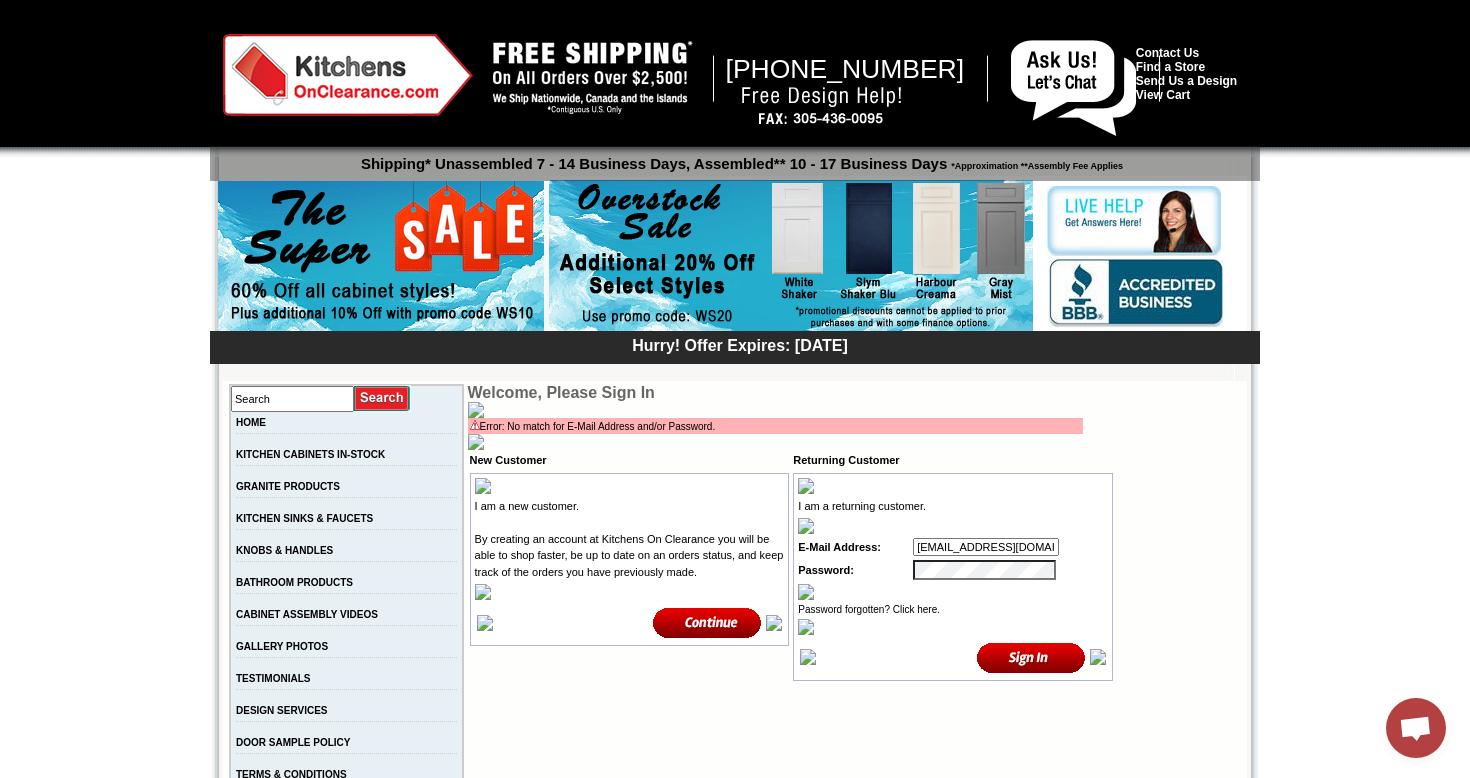 click on "Password:" at bounding box center [953, 570] 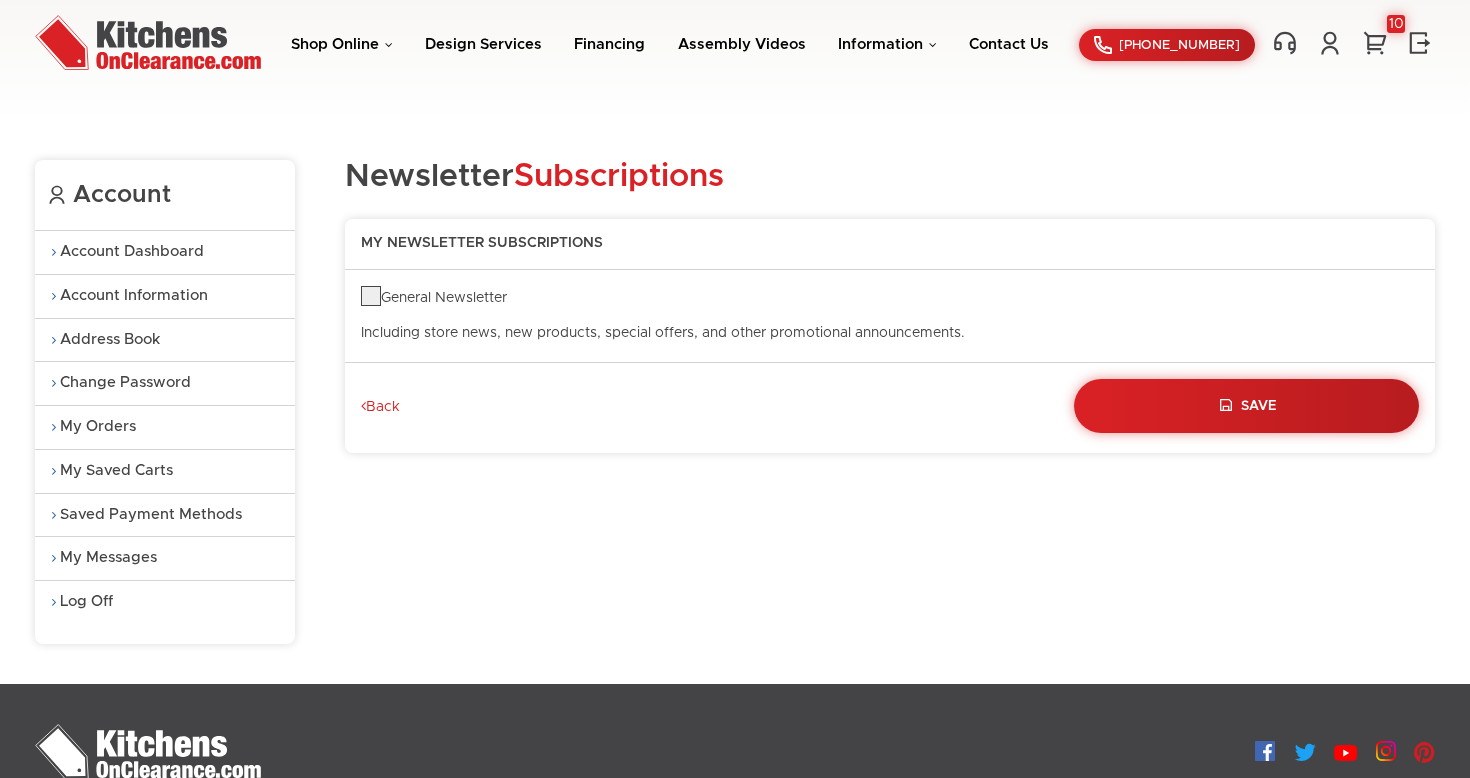 scroll, scrollTop: 0, scrollLeft: 0, axis: both 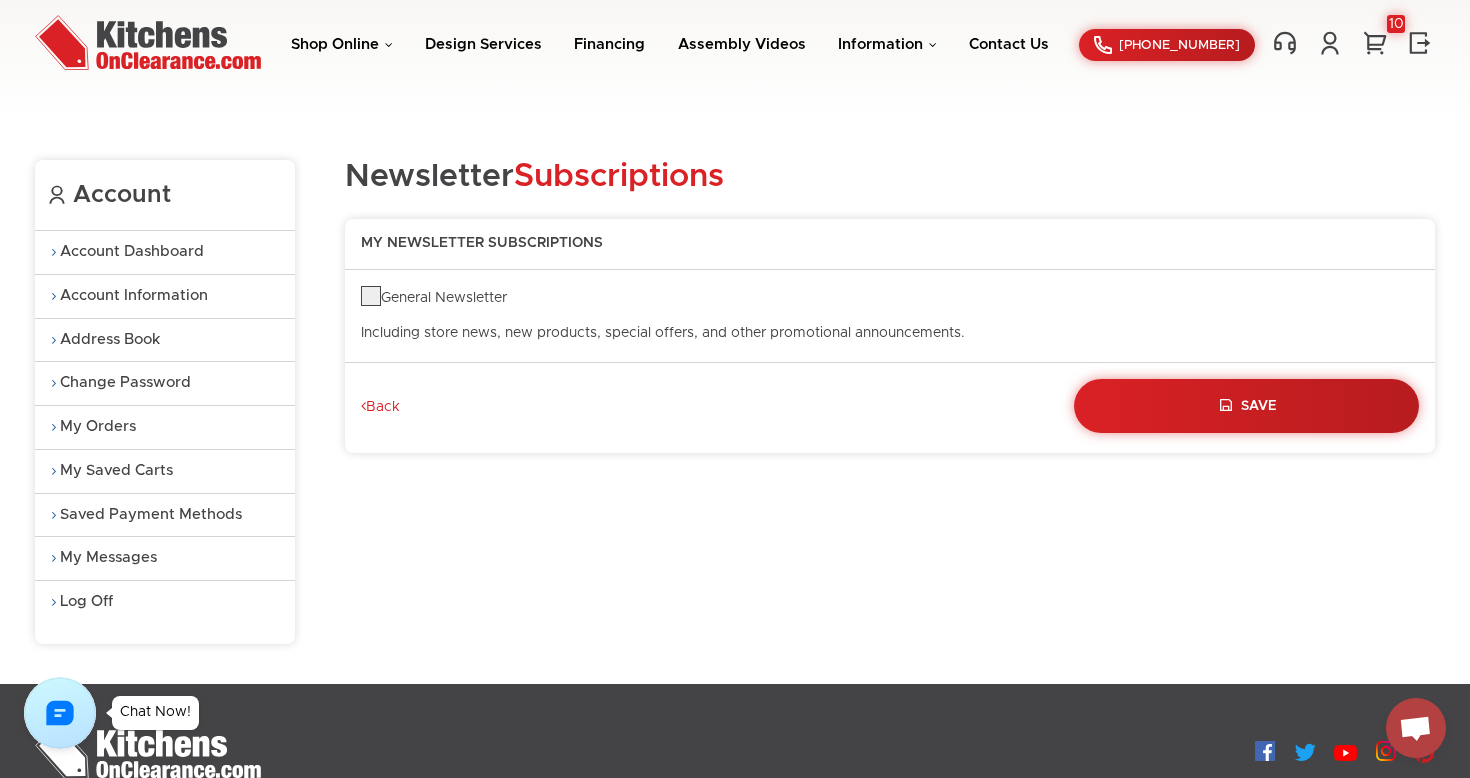 click on "General Newsletter" at bounding box center [434, 298] 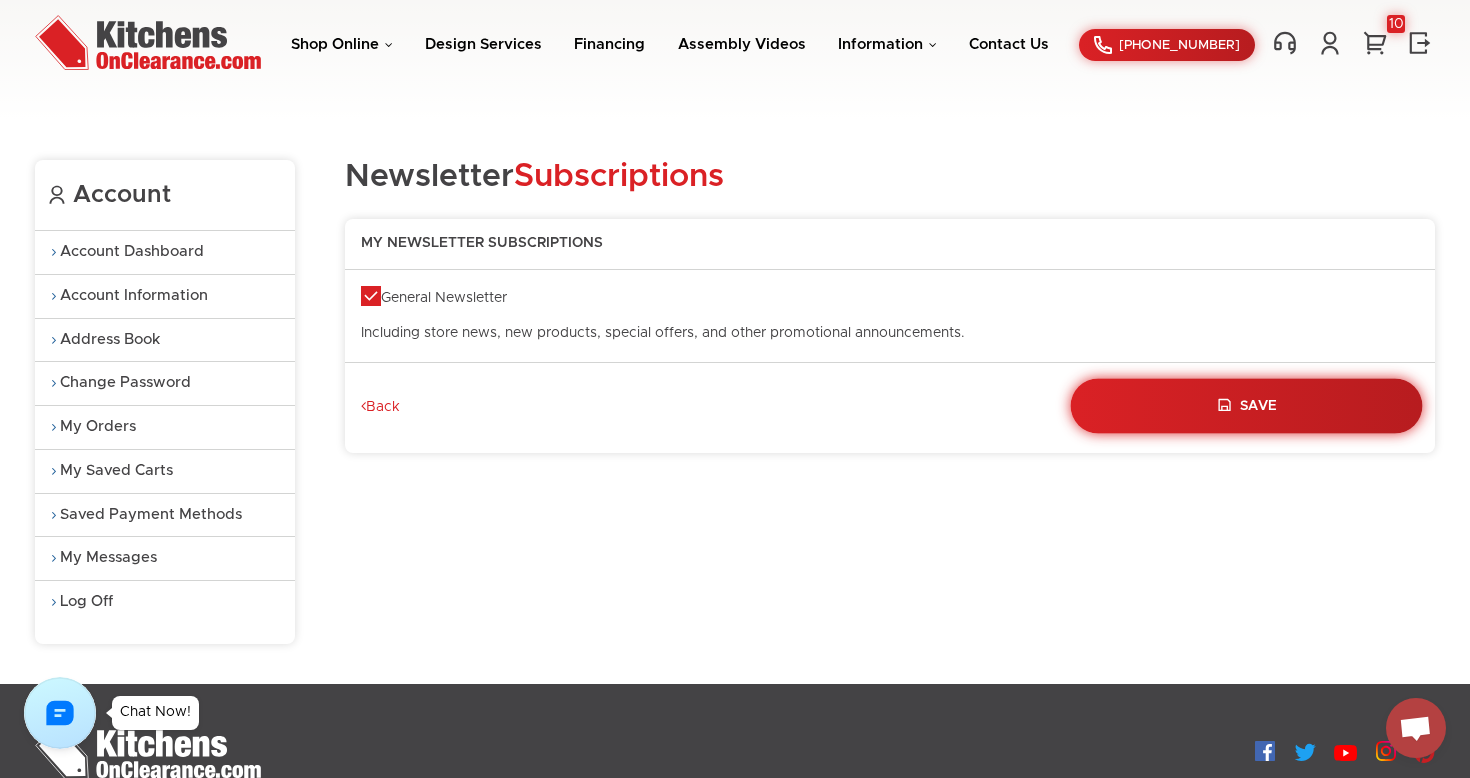click on "Save" at bounding box center [1259, 406] 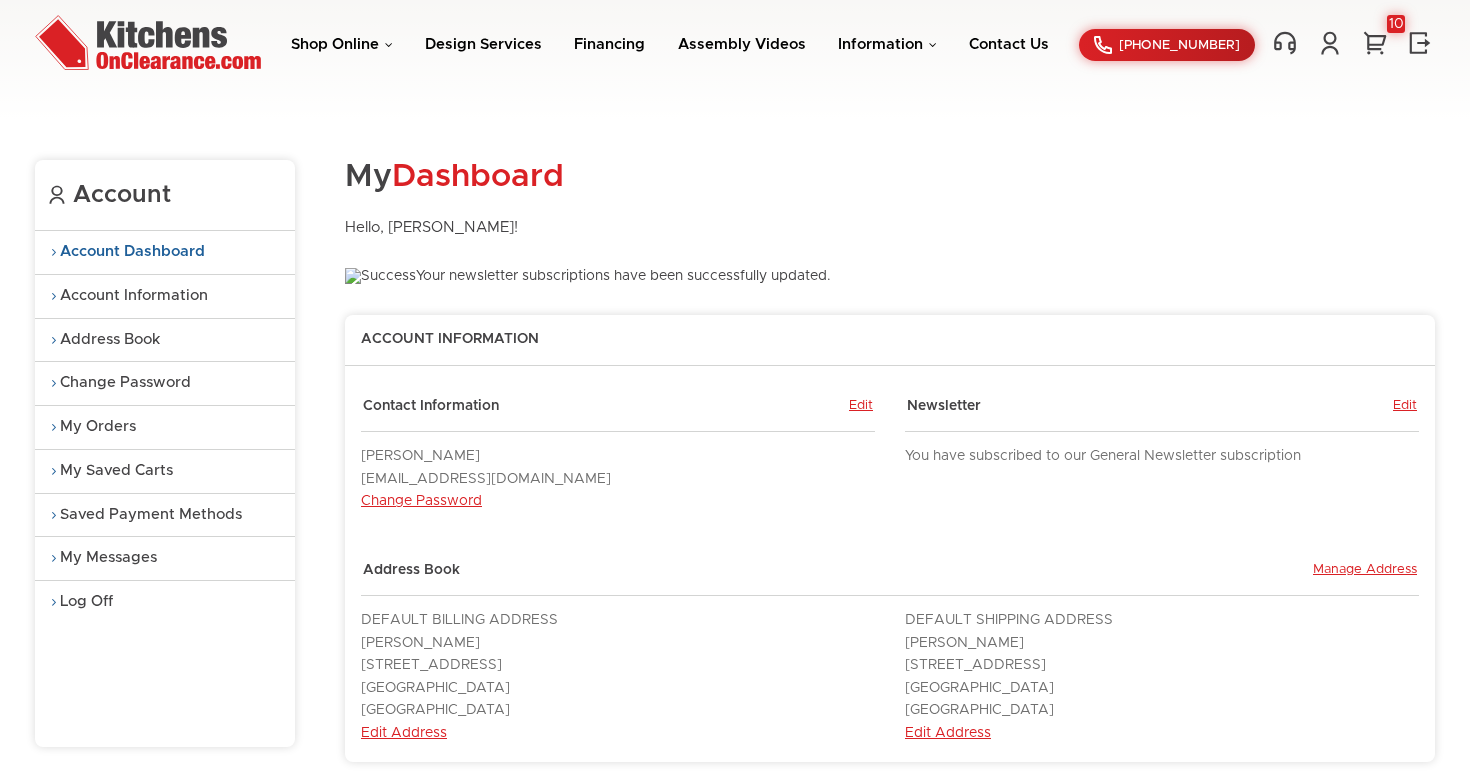 scroll, scrollTop: 0, scrollLeft: 0, axis: both 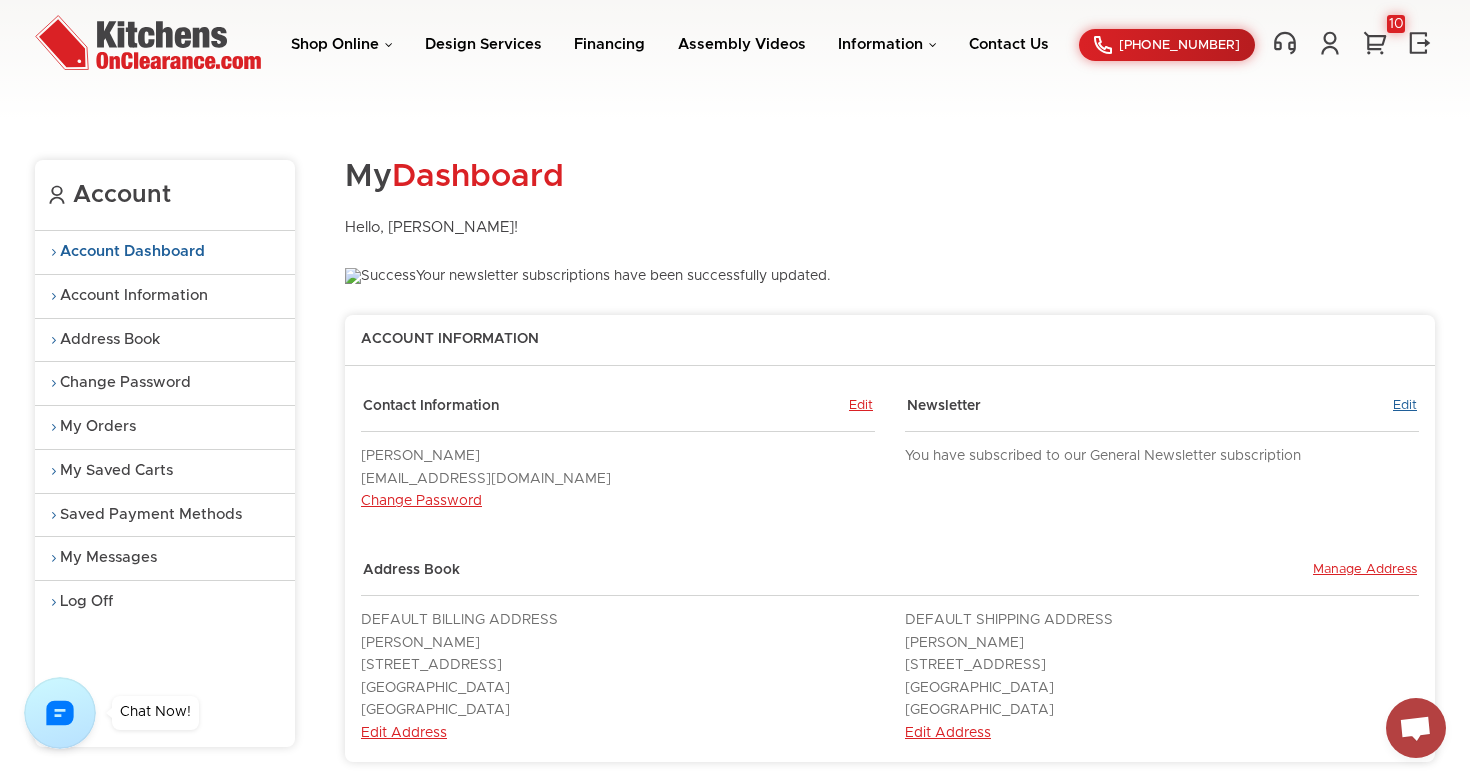 click on "Edit" at bounding box center [1405, 407] 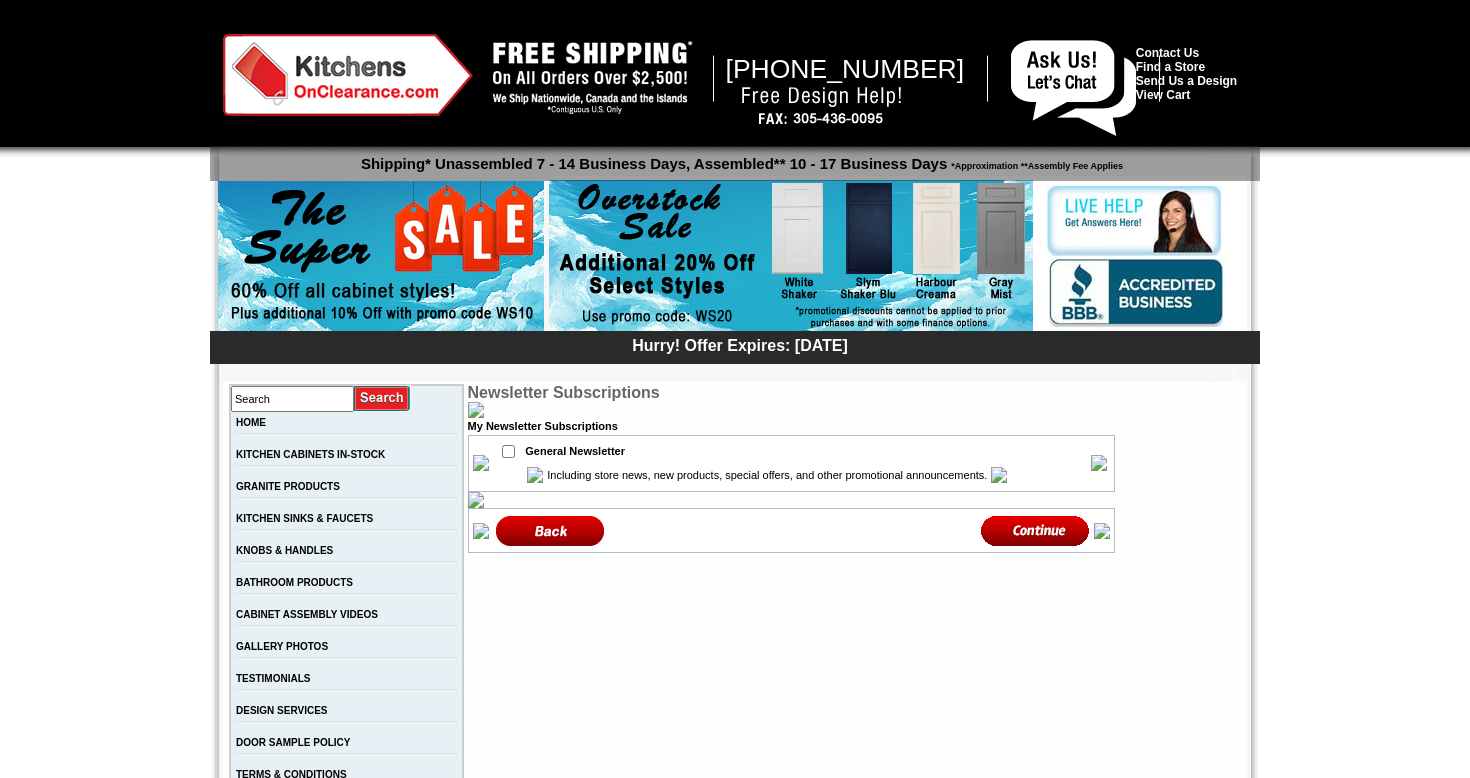scroll, scrollTop: 0, scrollLeft: 0, axis: both 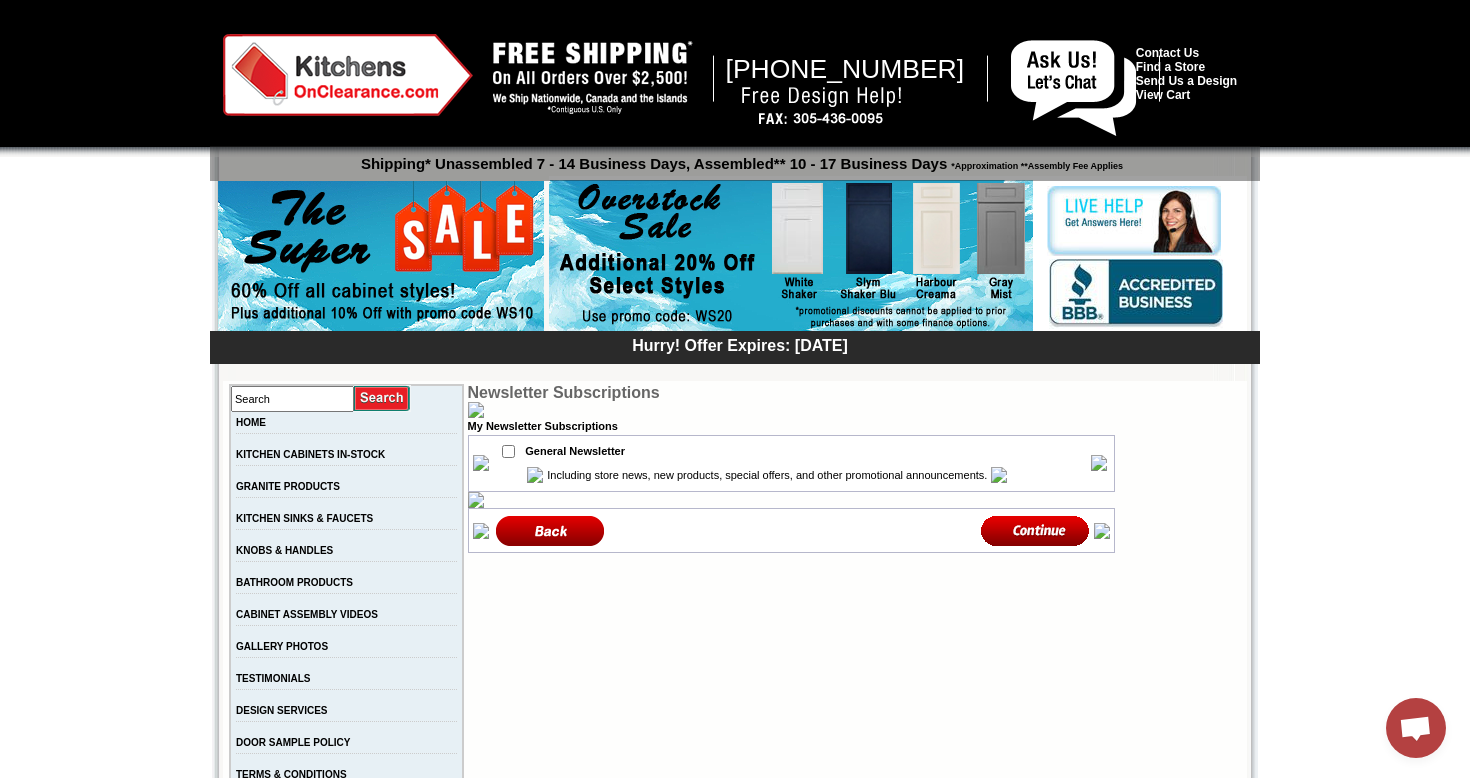 click at bounding box center [1035, 530] 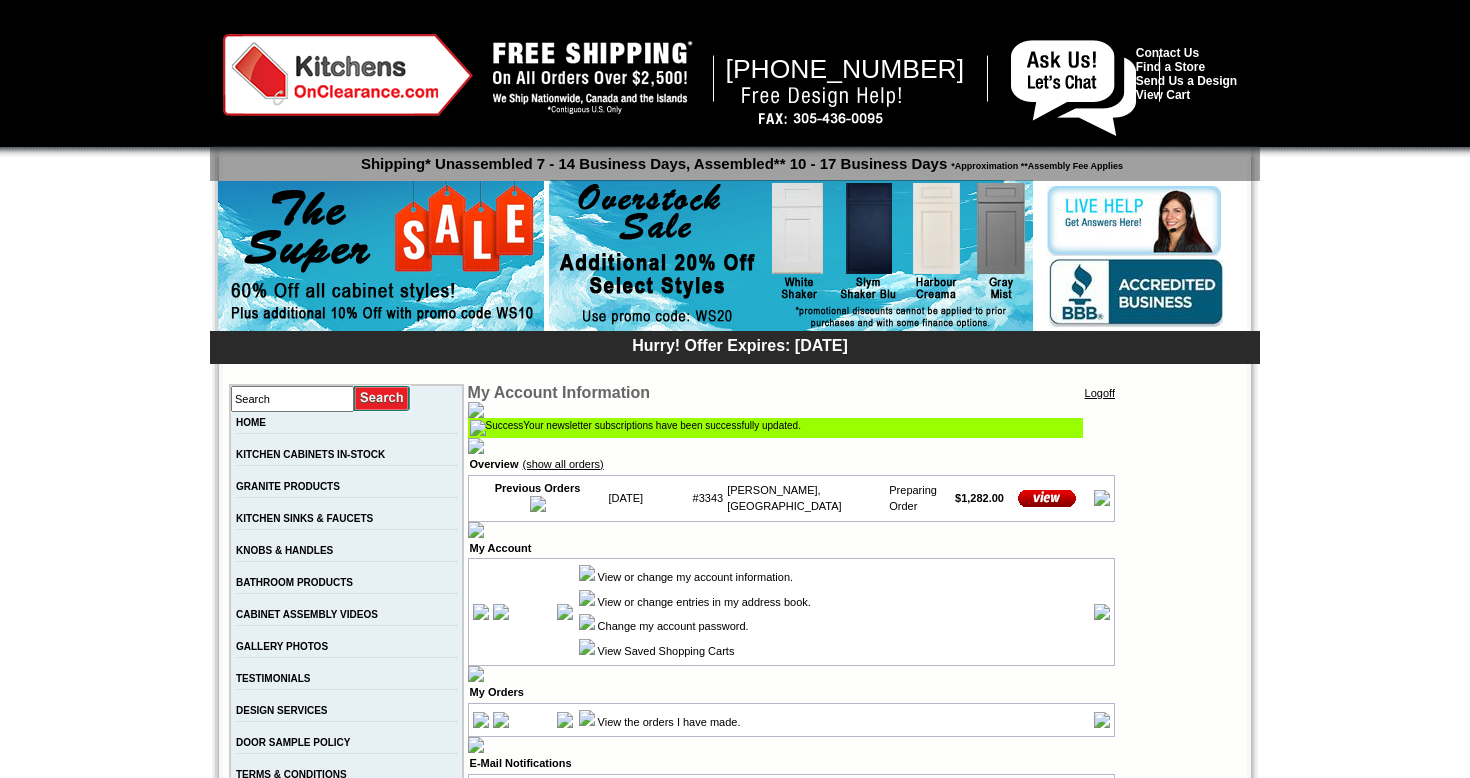 scroll, scrollTop: 0, scrollLeft: 0, axis: both 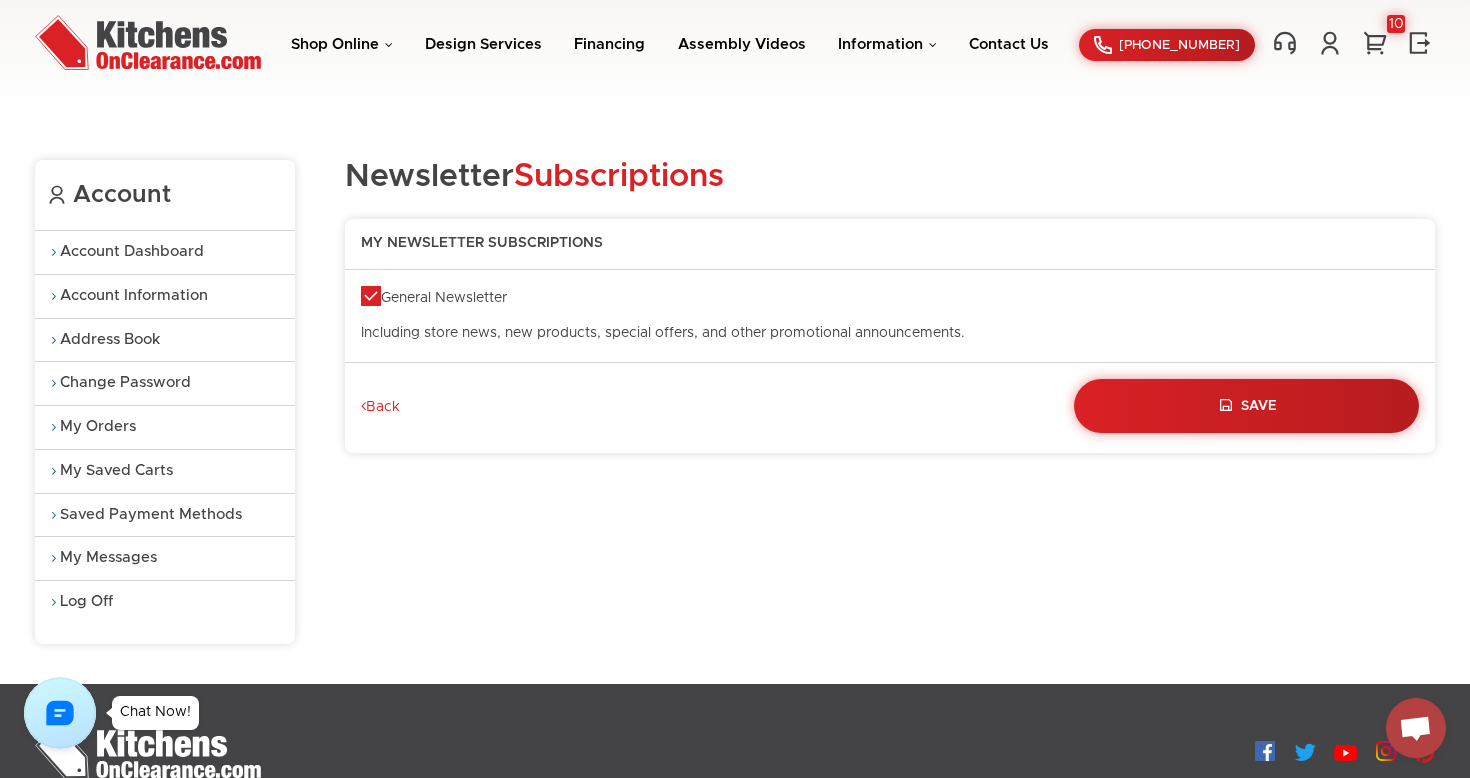 click on "My Newsletter Subscriptions
General Newsletter
Including store news, new products, special offers, and other promotional announcements.
Save
Back" at bounding box center [890, 336] 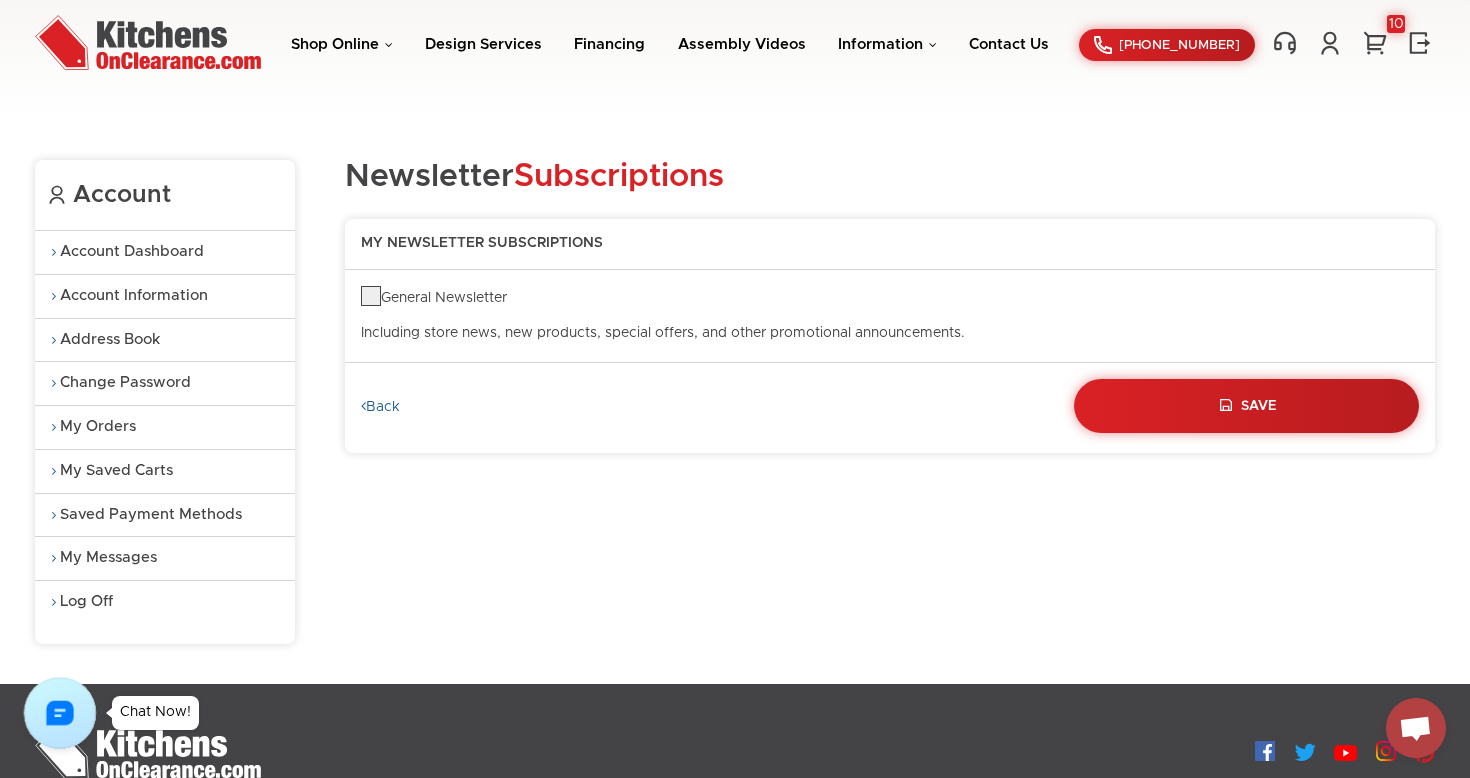 click on "Back" at bounding box center [380, 408] 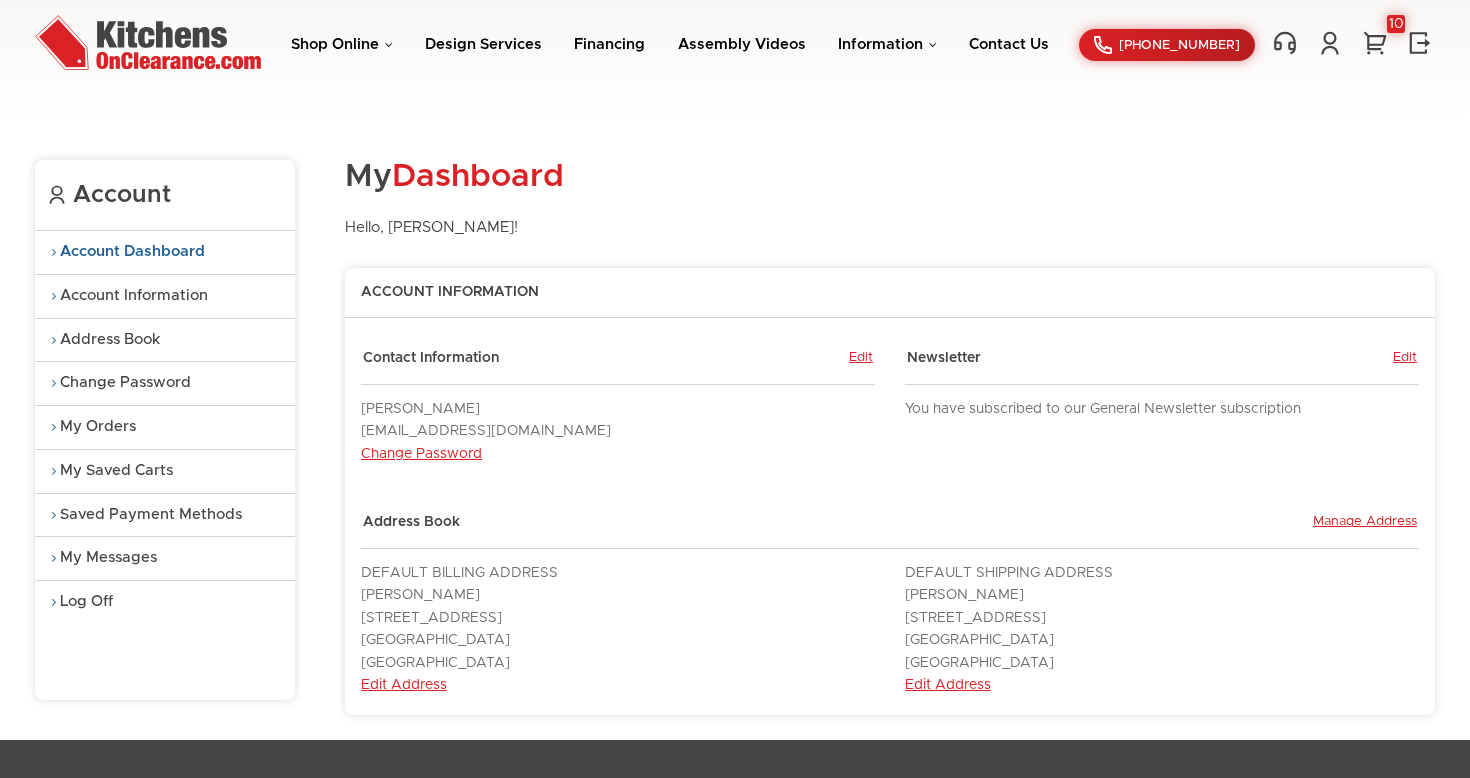 scroll, scrollTop: 0, scrollLeft: 0, axis: both 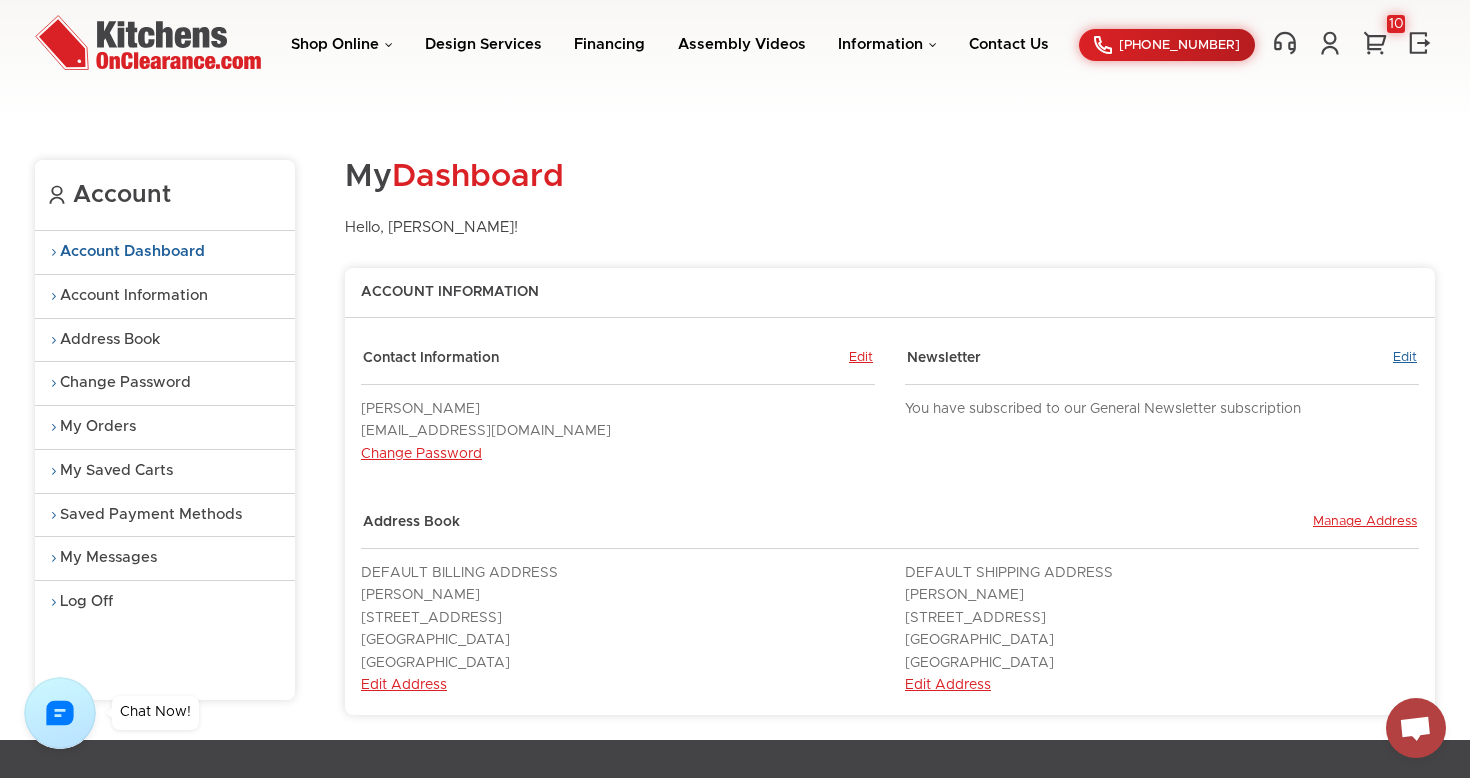 click on "Edit" at bounding box center (1405, 359) 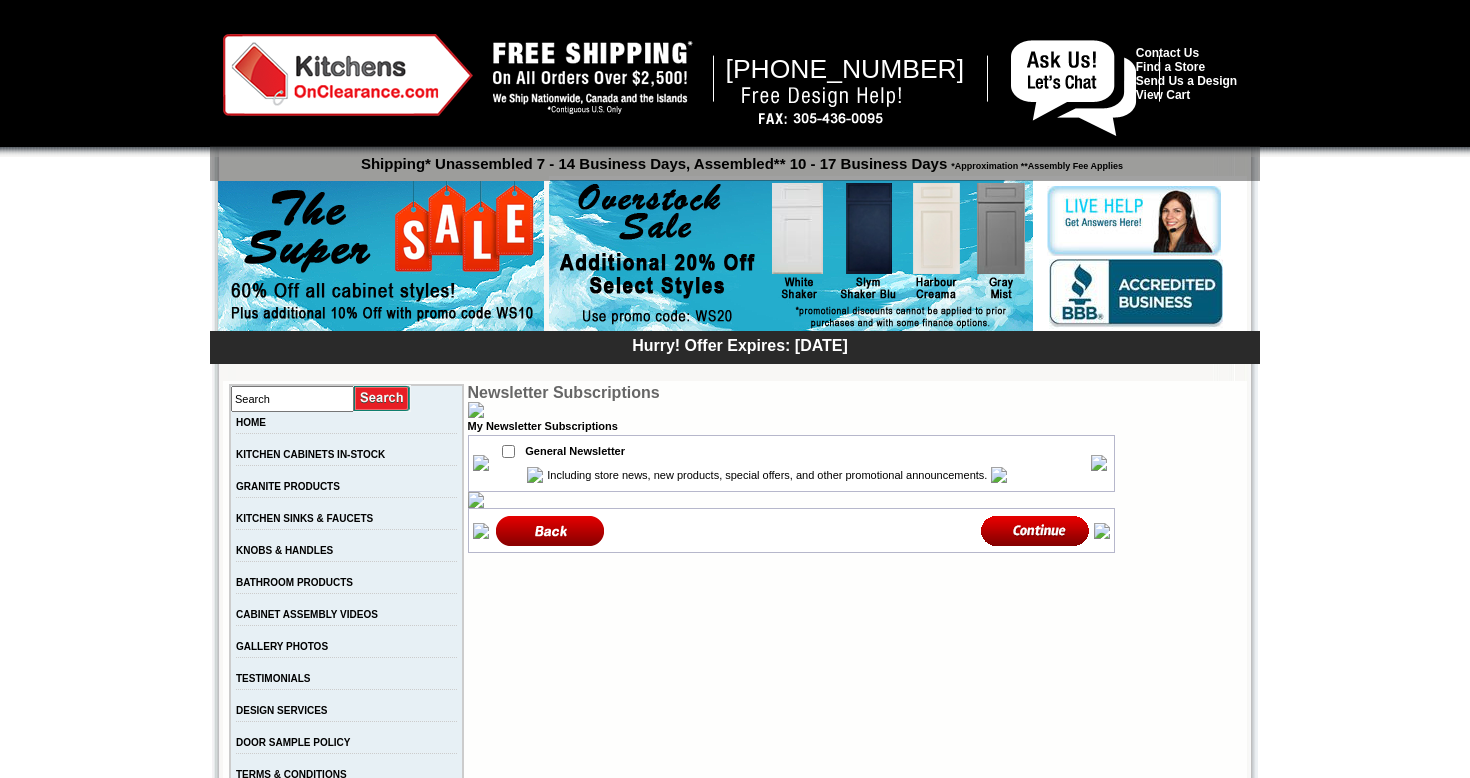 scroll, scrollTop: 0, scrollLeft: 0, axis: both 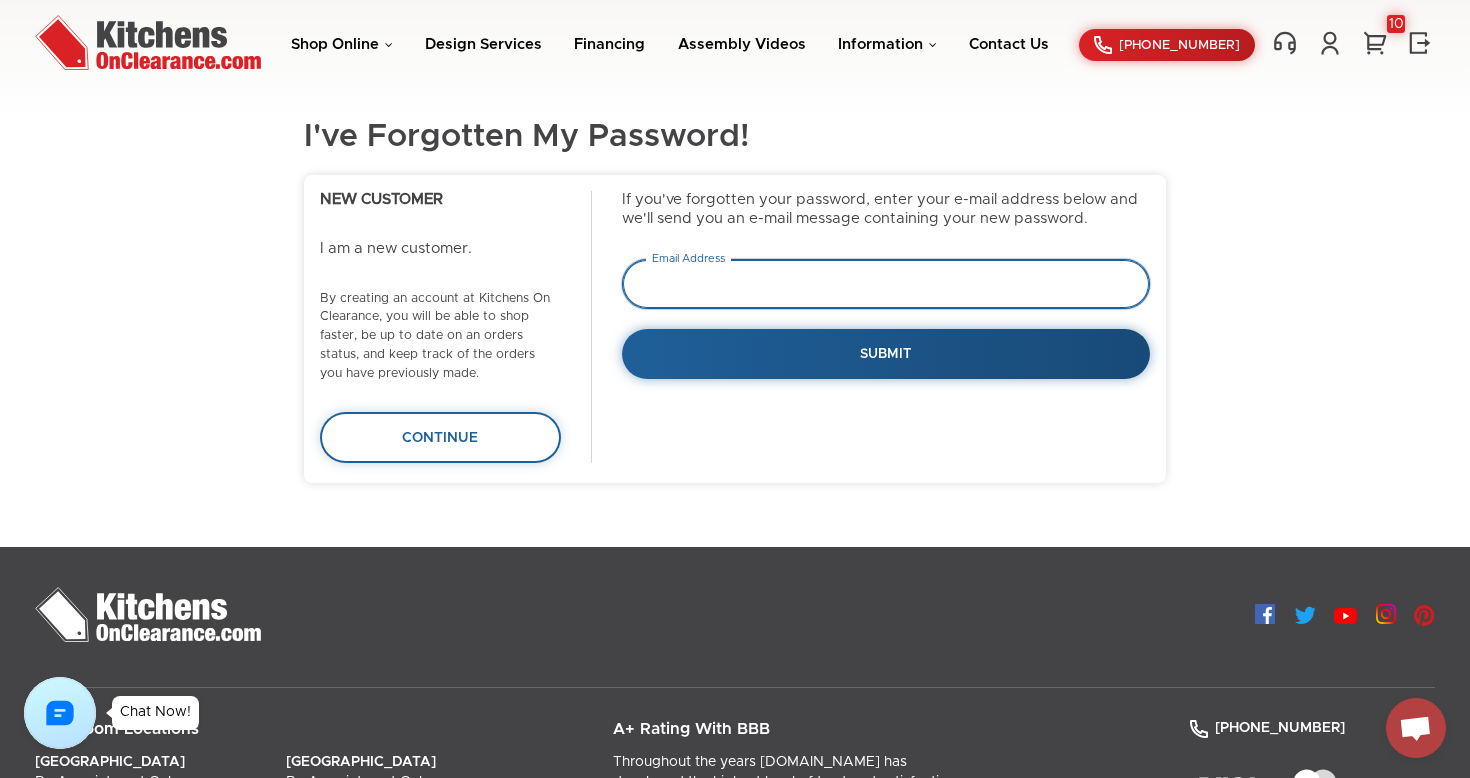 click at bounding box center [886, 284] 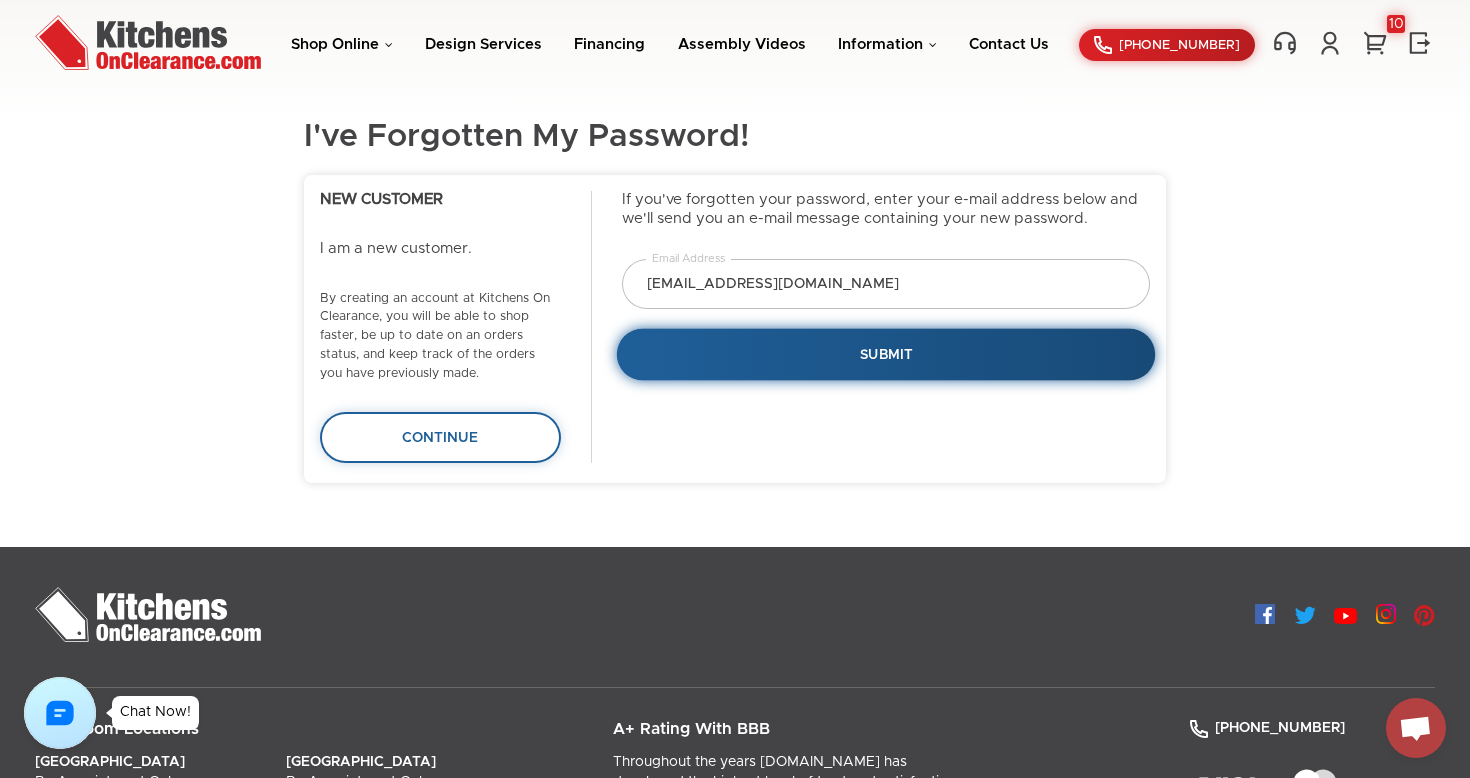 click on "Submit" at bounding box center [885, 354] 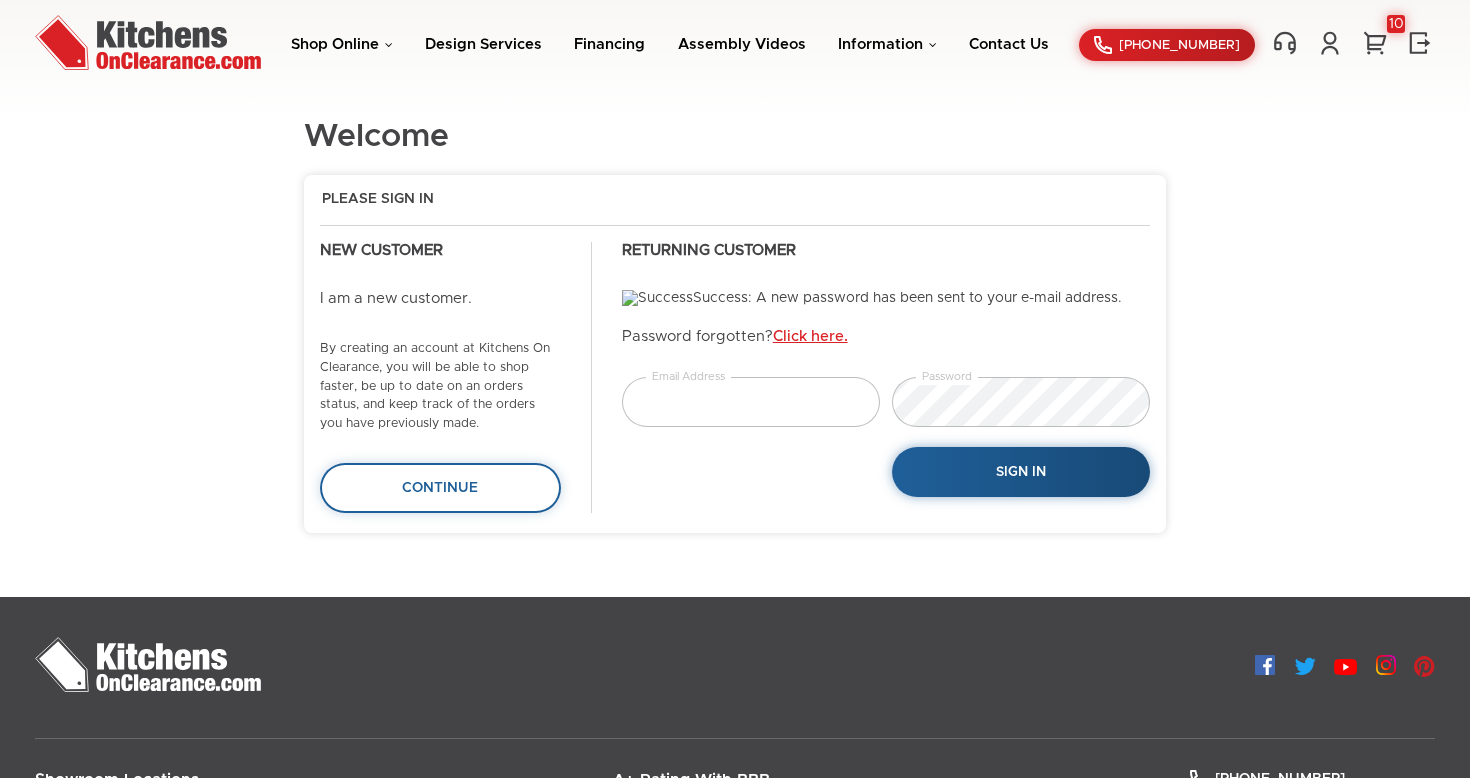 scroll, scrollTop: 0, scrollLeft: 0, axis: both 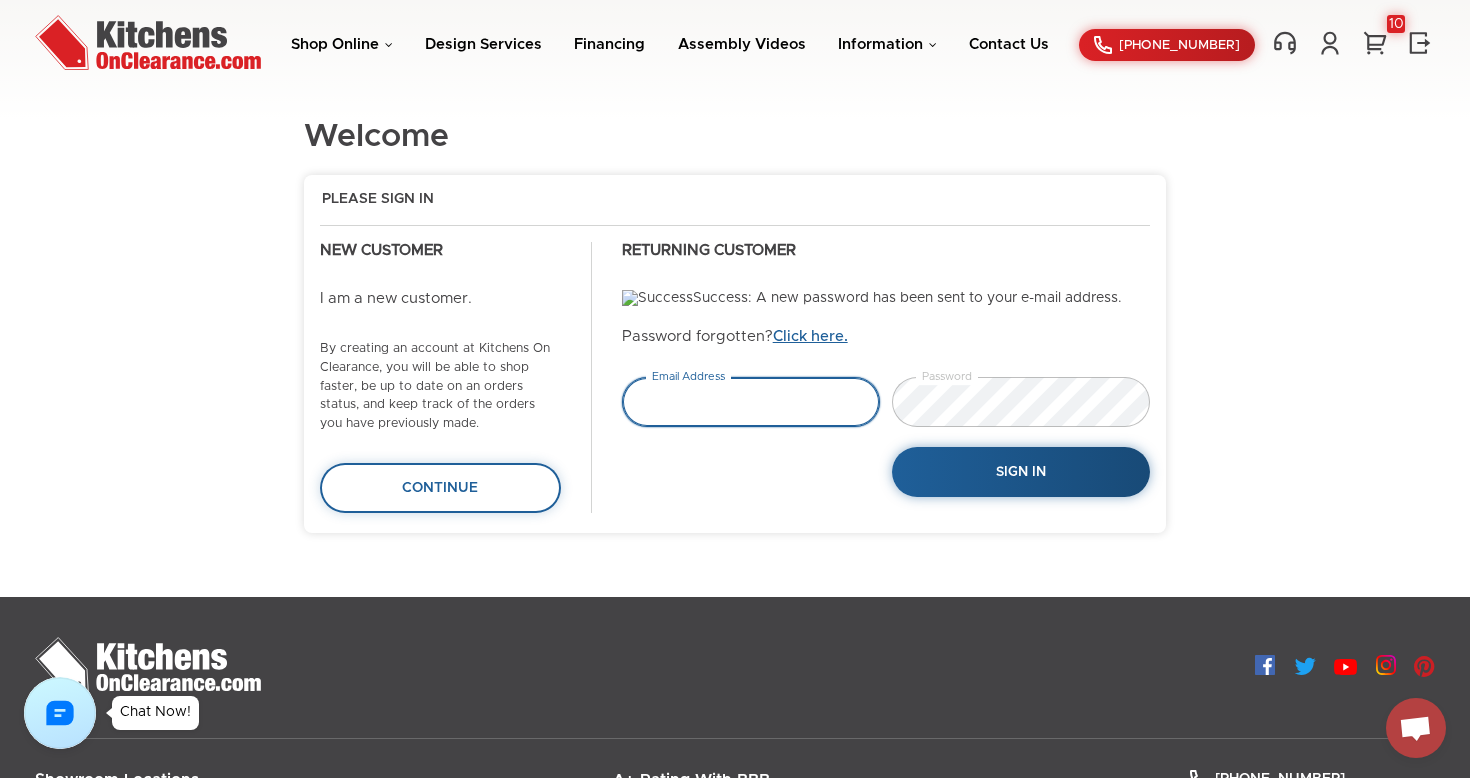type on "[EMAIL_ADDRESS][DOMAIN_NAME]" 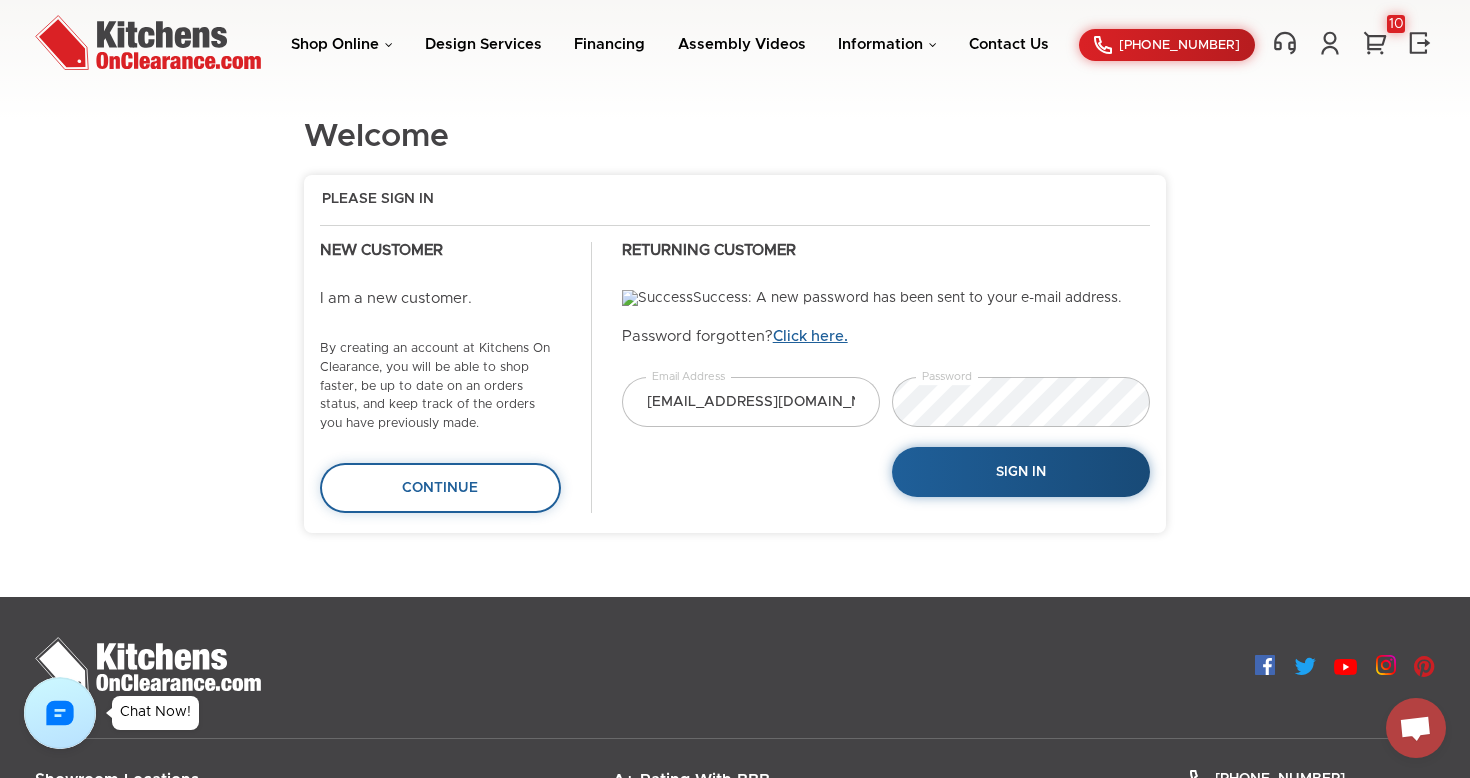click on "Click here." at bounding box center [810, 336] 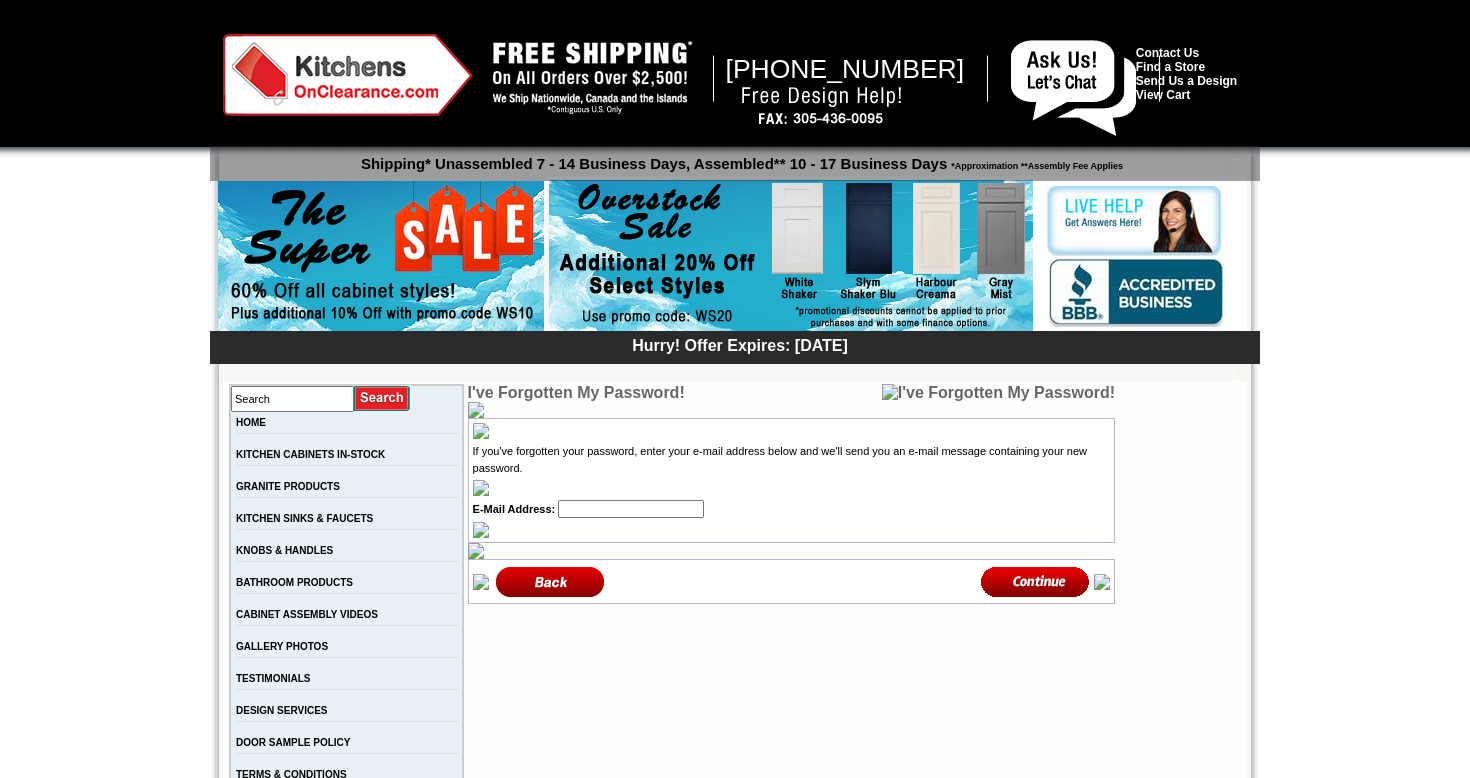 scroll, scrollTop: 0, scrollLeft: 0, axis: both 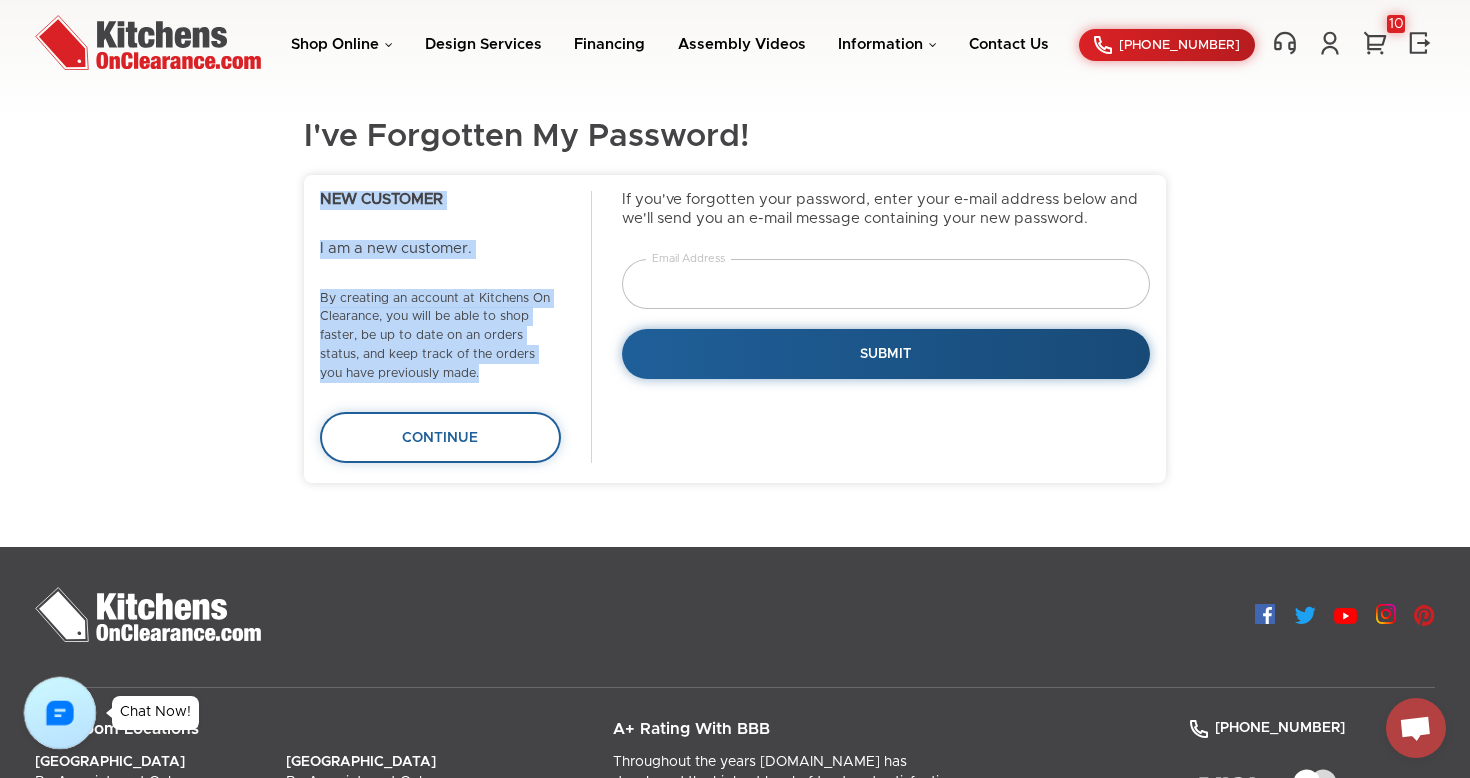 drag, startPoint x: 319, startPoint y: 196, endPoint x: 496, endPoint y: 369, distance: 247.50354 